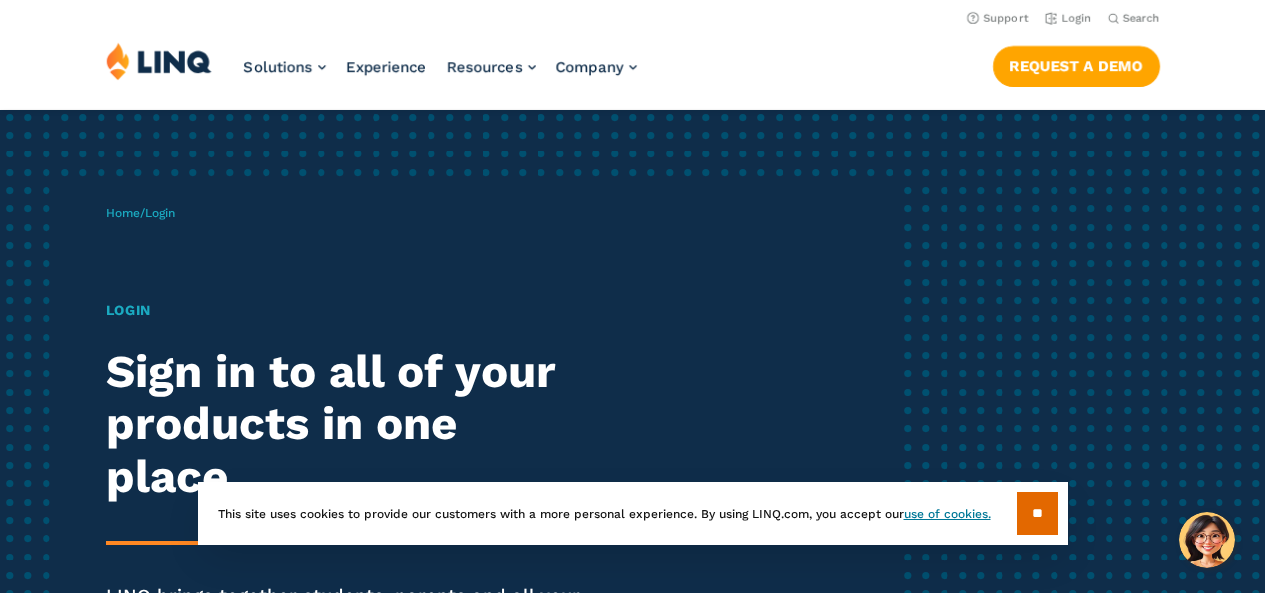 scroll, scrollTop: 0, scrollLeft: 0, axis: both 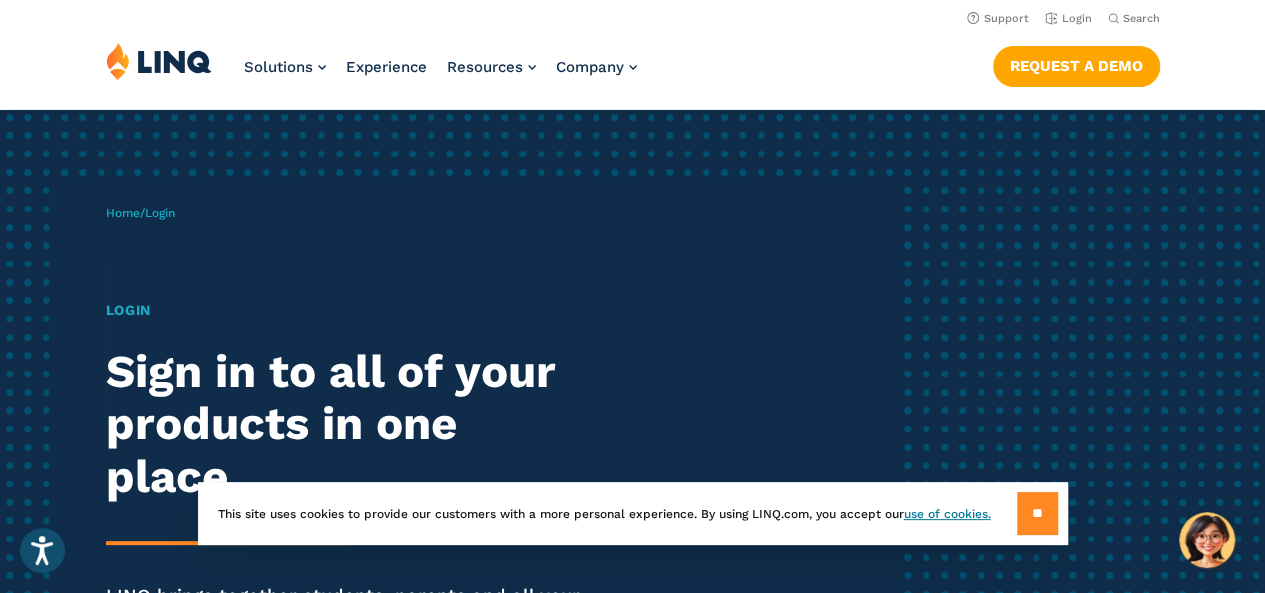click on "**" at bounding box center (1037, 513) 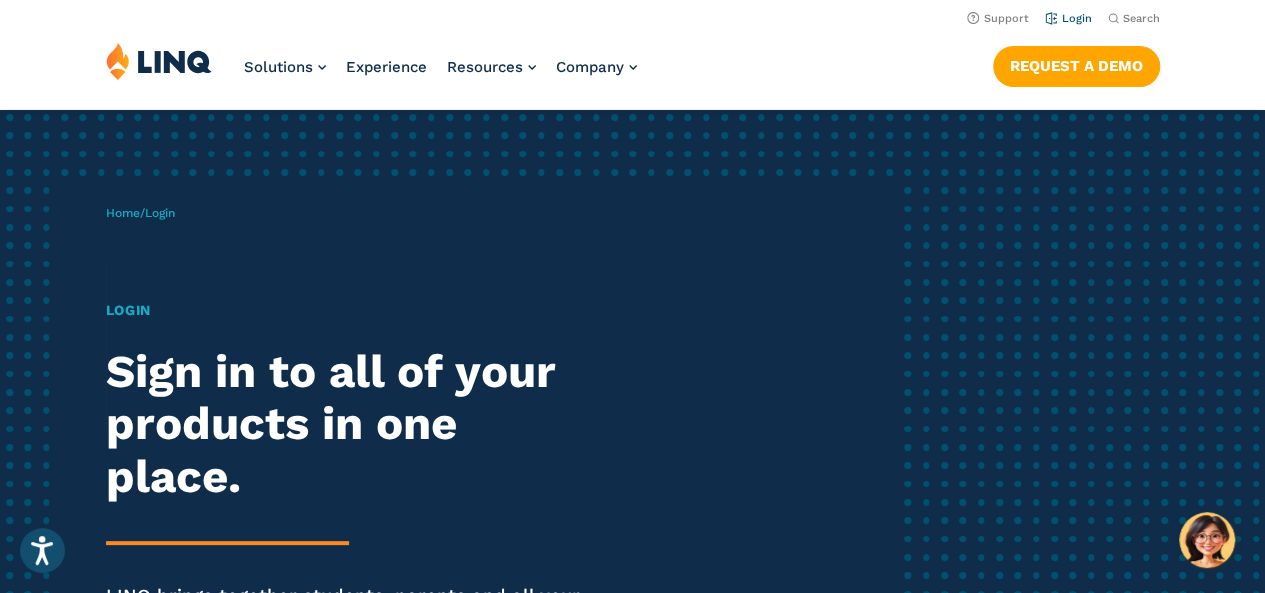 click on "Login" at bounding box center (1068, 18) 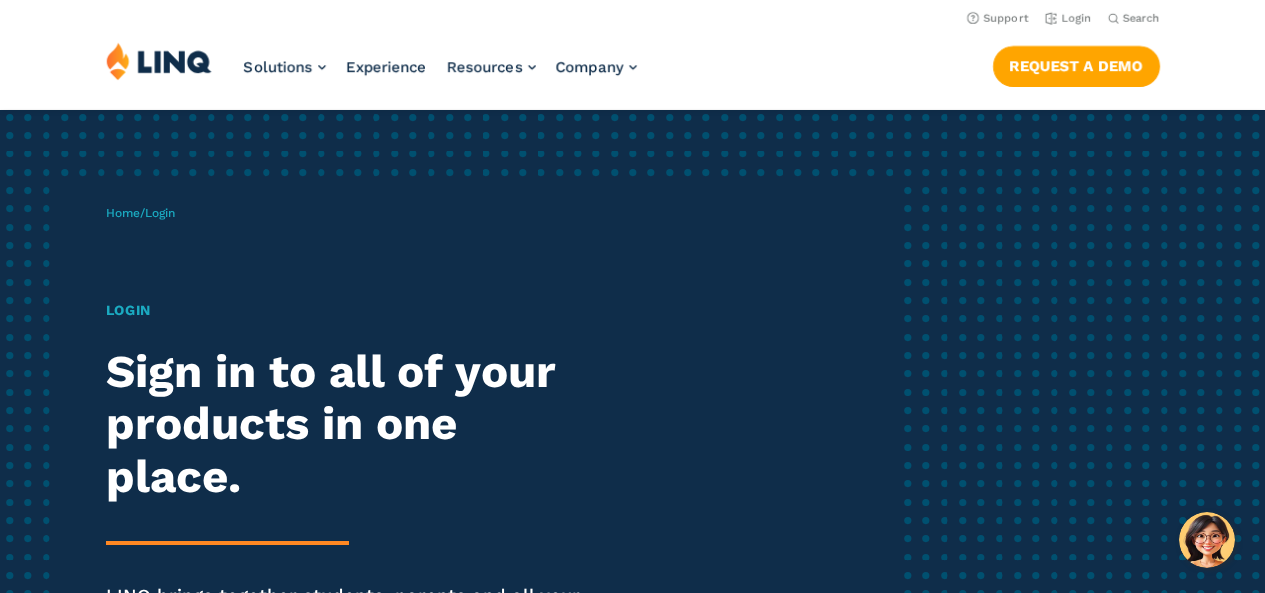 scroll, scrollTop: 0, scrollLeft: 0, axis: both 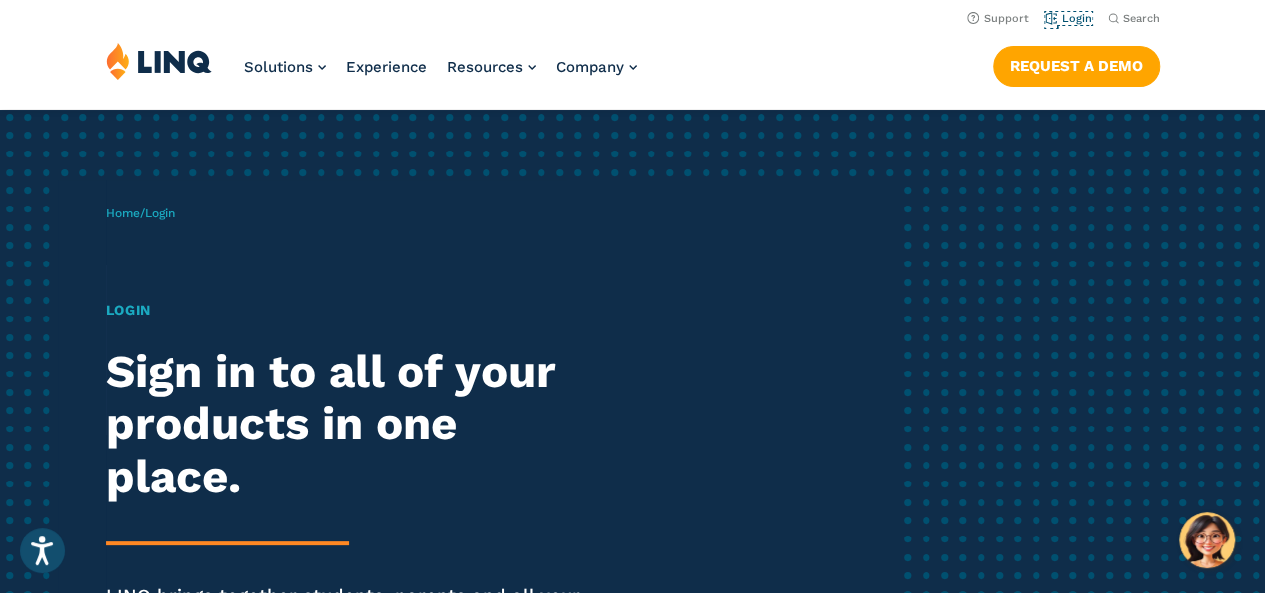 click on "Login" at bounding box center [1068, 18] 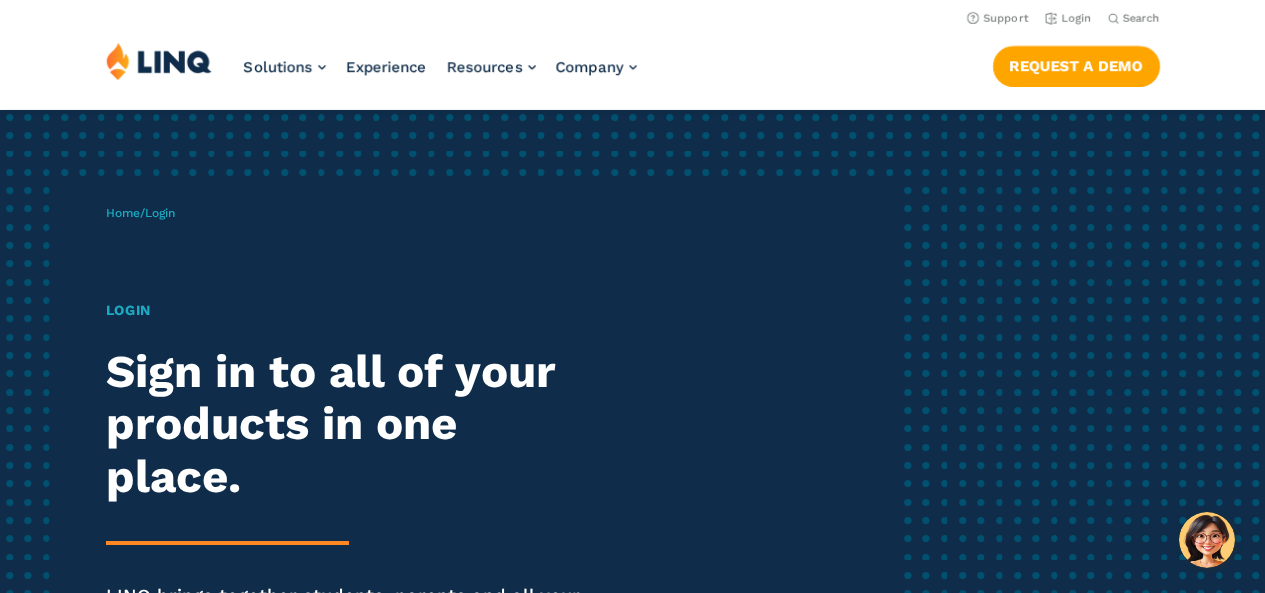 scroll, scrollTop: 0, scrollLeft: 0, axis: both 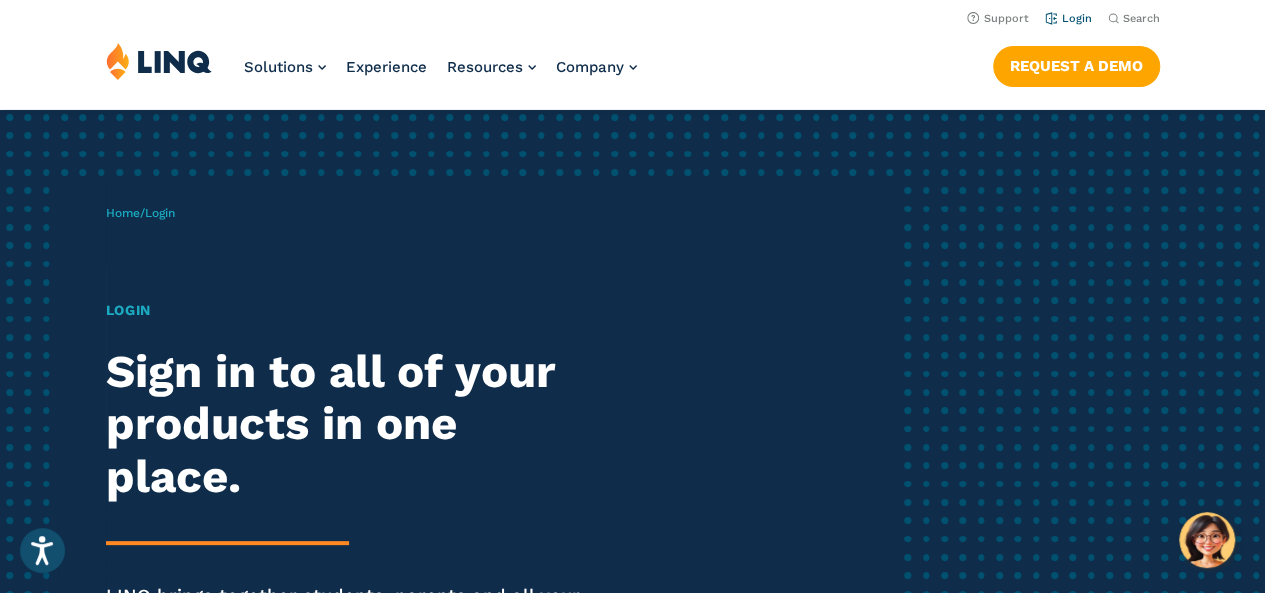 click on "Login" at bounding box center [1068, 18] 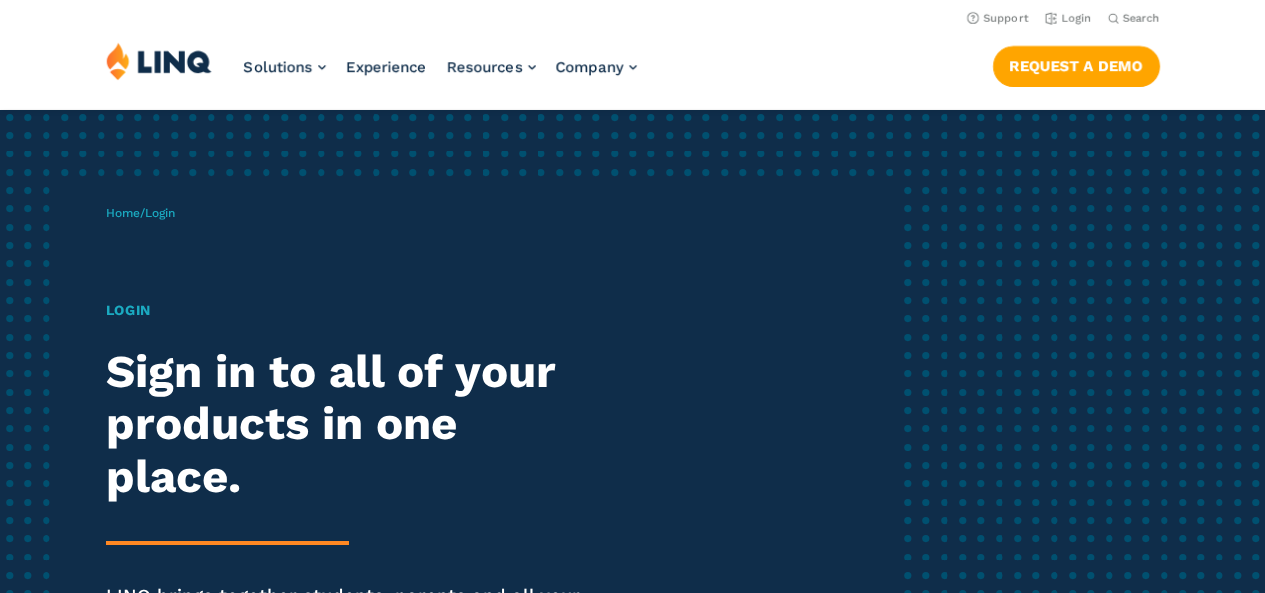 scroll, scrollTop: 0, scrollLeft: 0, axis: both 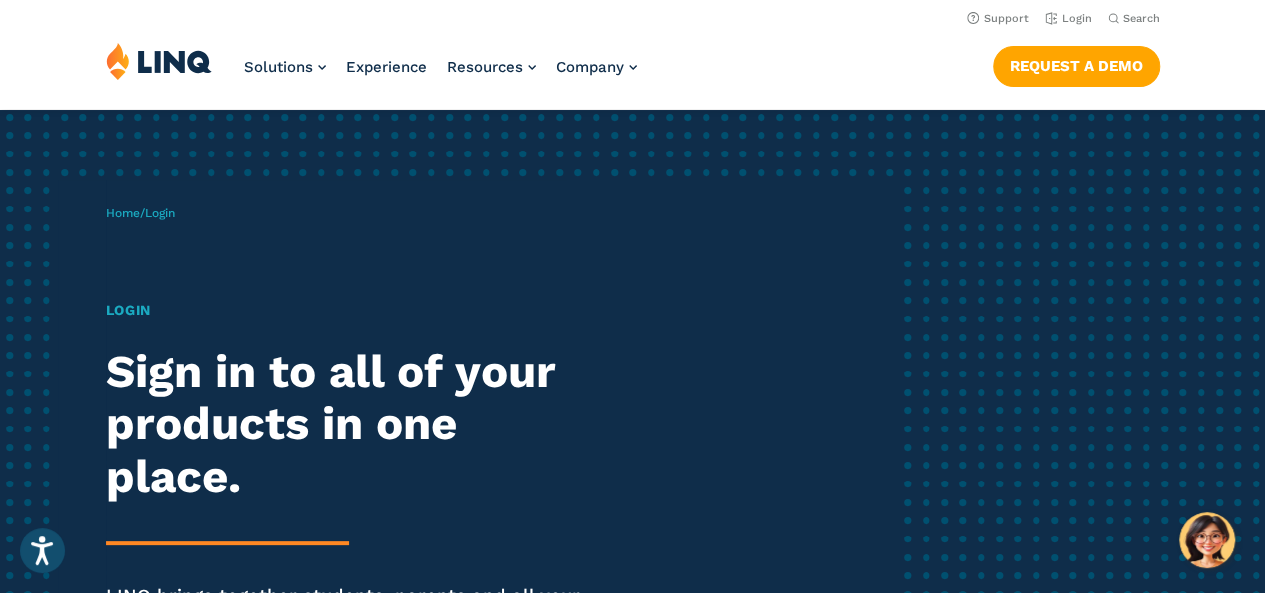 click on "Sign in to all of your products in one place." at bounding box center [349, 425] 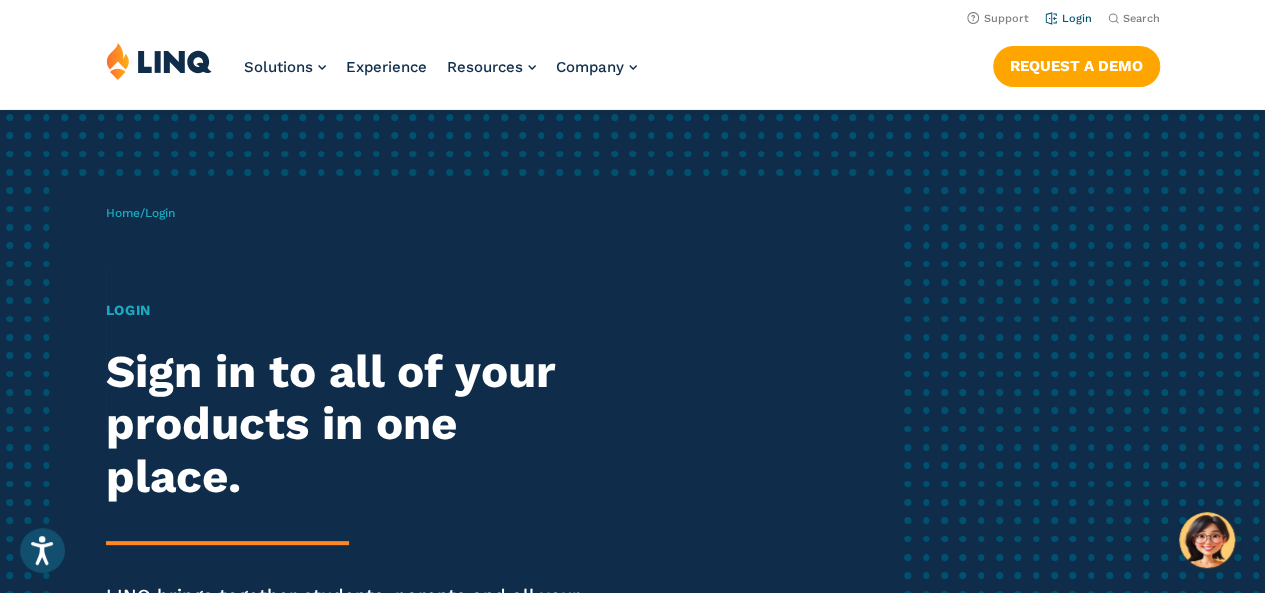click on "Login" at bounding box center (1068, 18) 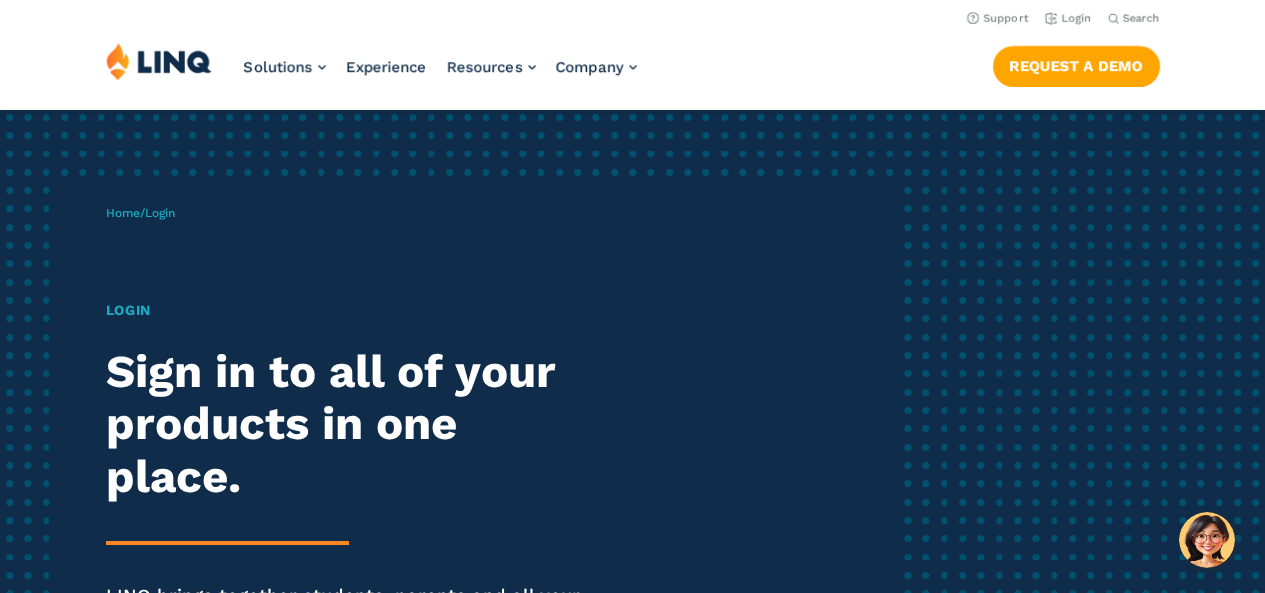 scroll, scrollTop: 0, scrollLeft: 0, axis: both 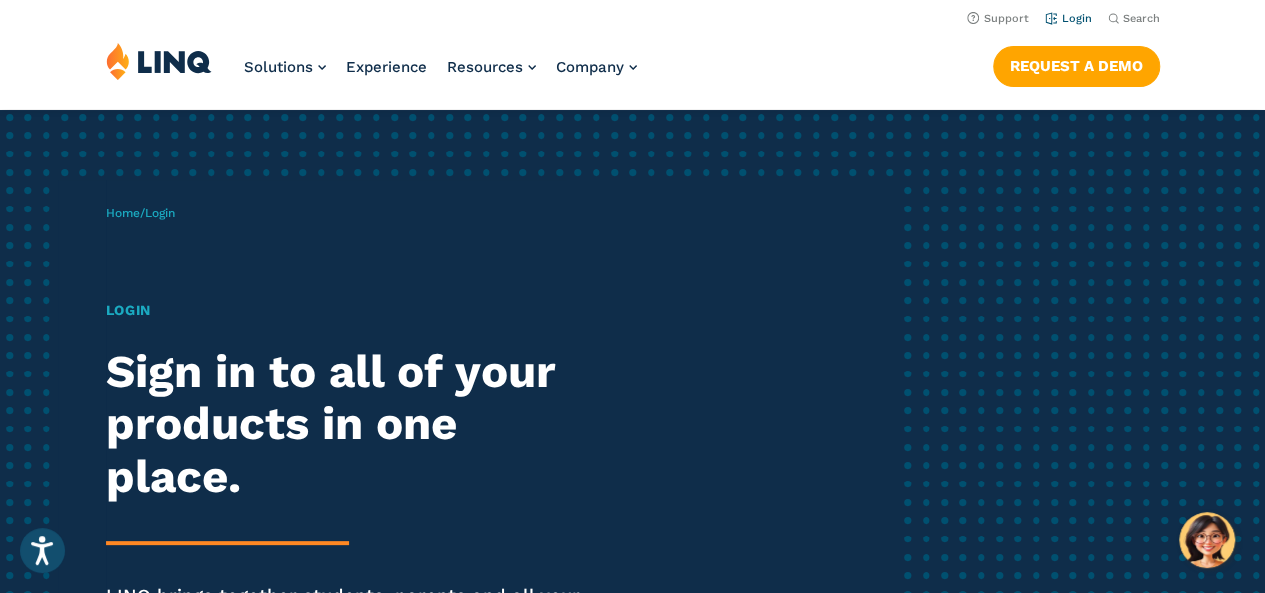 drag, startPoint x: 1052, startPoint y: 7, endPoint x: 1064, endPoint y: 23, distance: 20 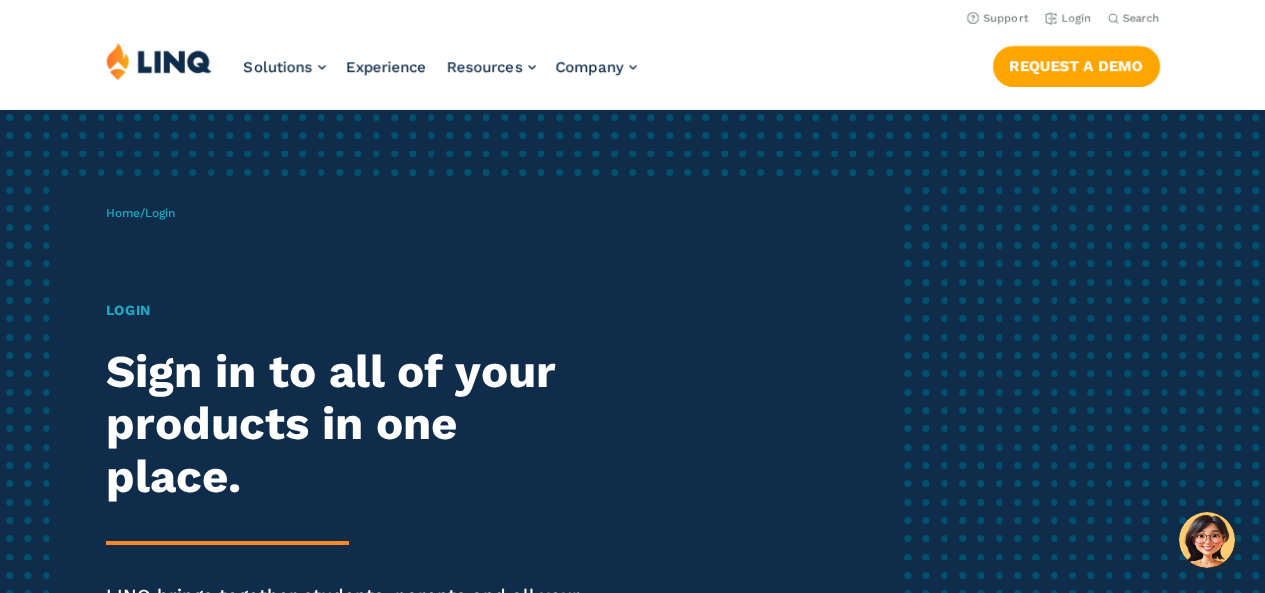 scroll, scrollTop: 0, scrollLeft: 0, axis: both 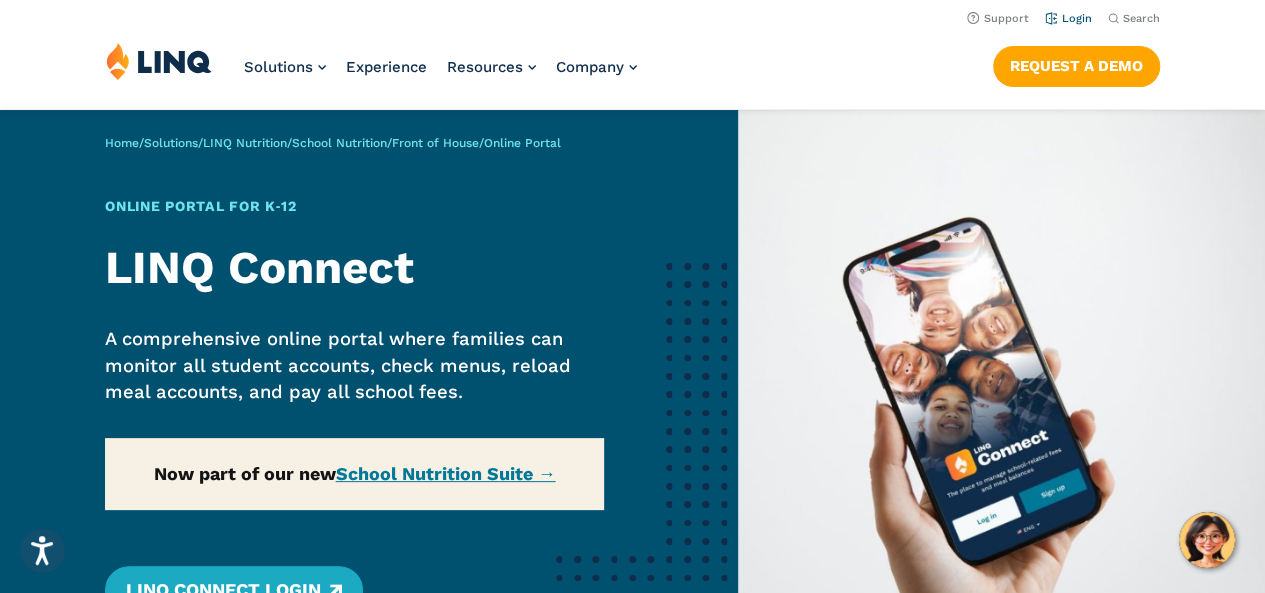 click on "Login" at bounding box center (1068, 18) 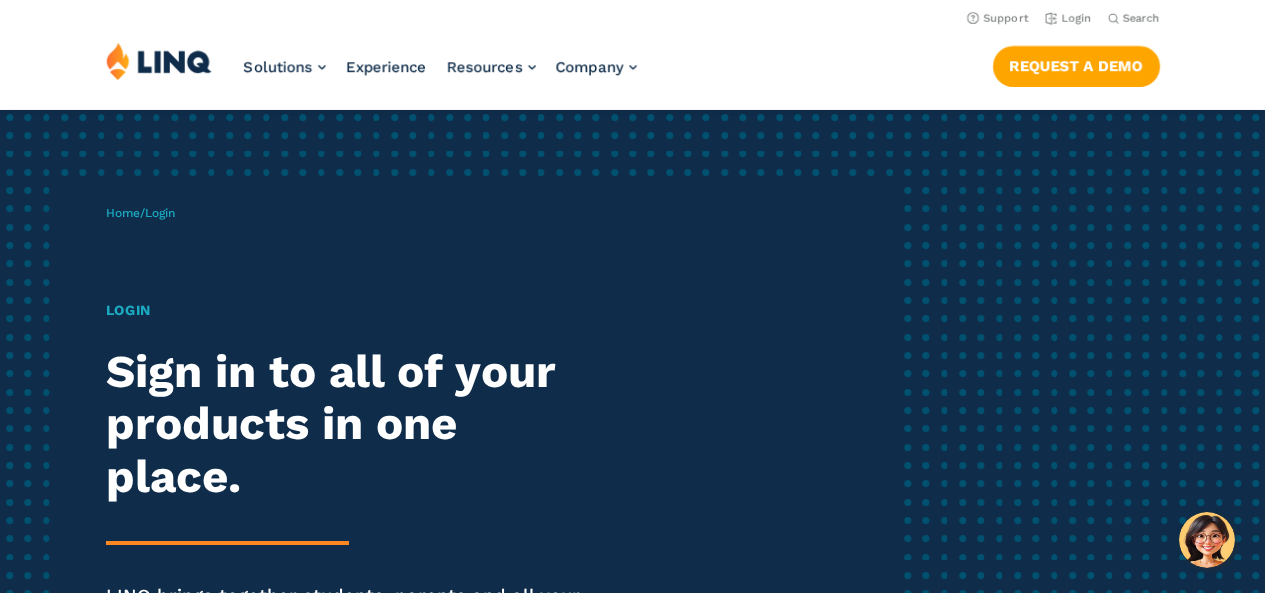 scroll, scrollTop: 0, scrollLeft: 0, axis: both 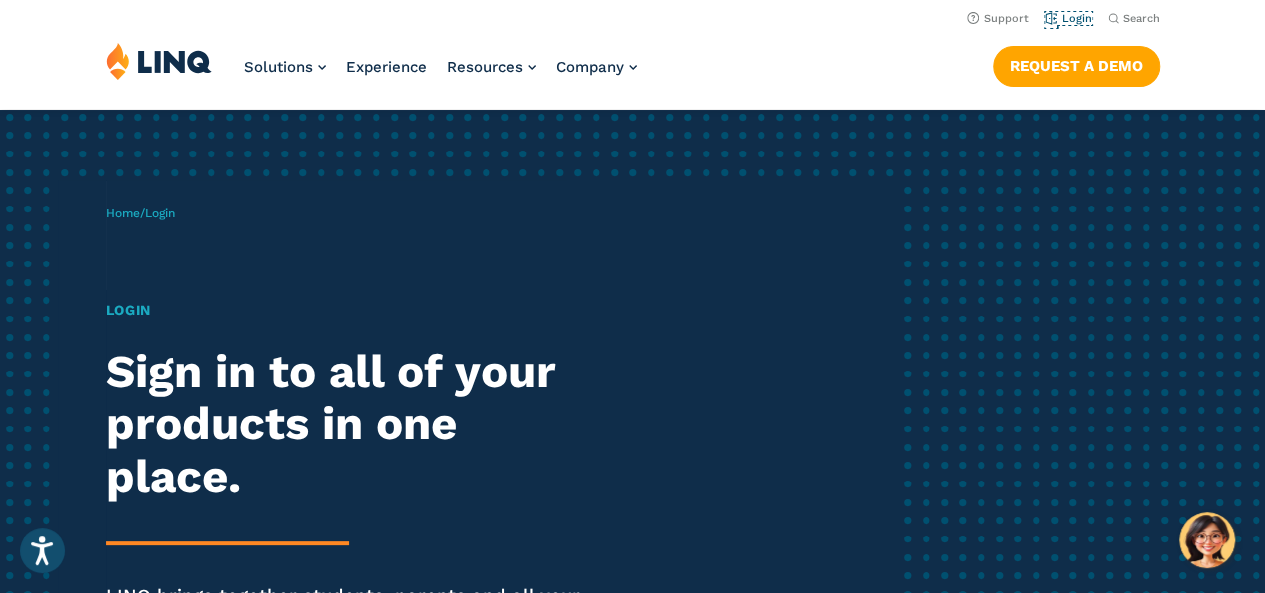 click on "Login" at bounding box center (1068, 18) 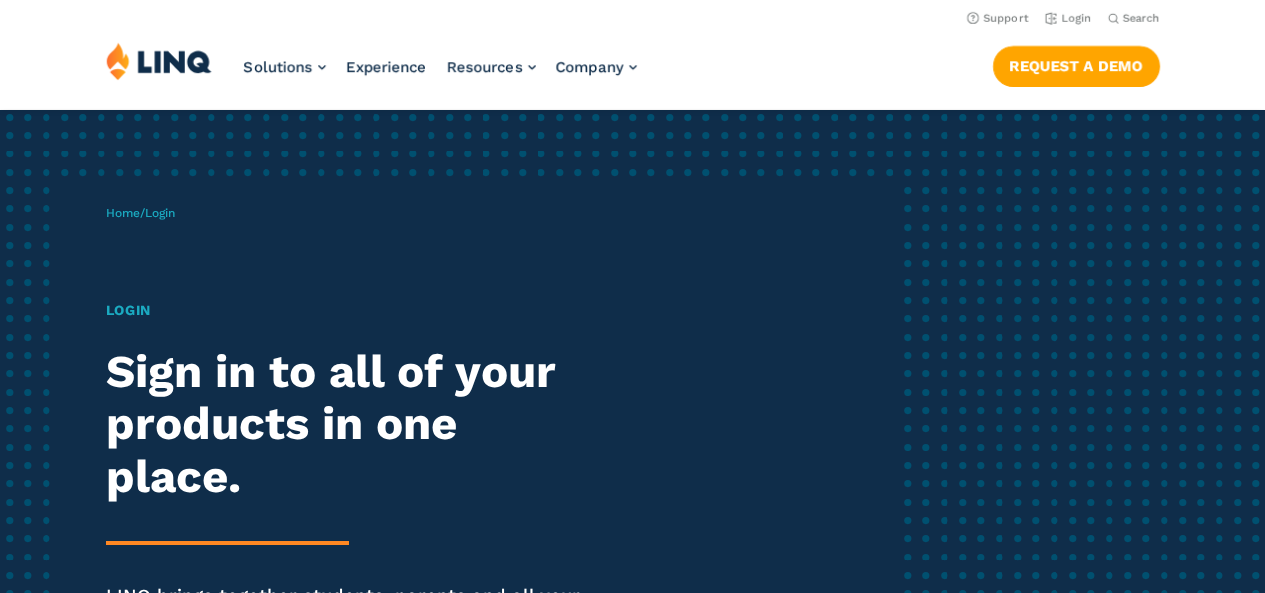scroll, scrollTop: 0, scrollLeft: 0, axis: both 